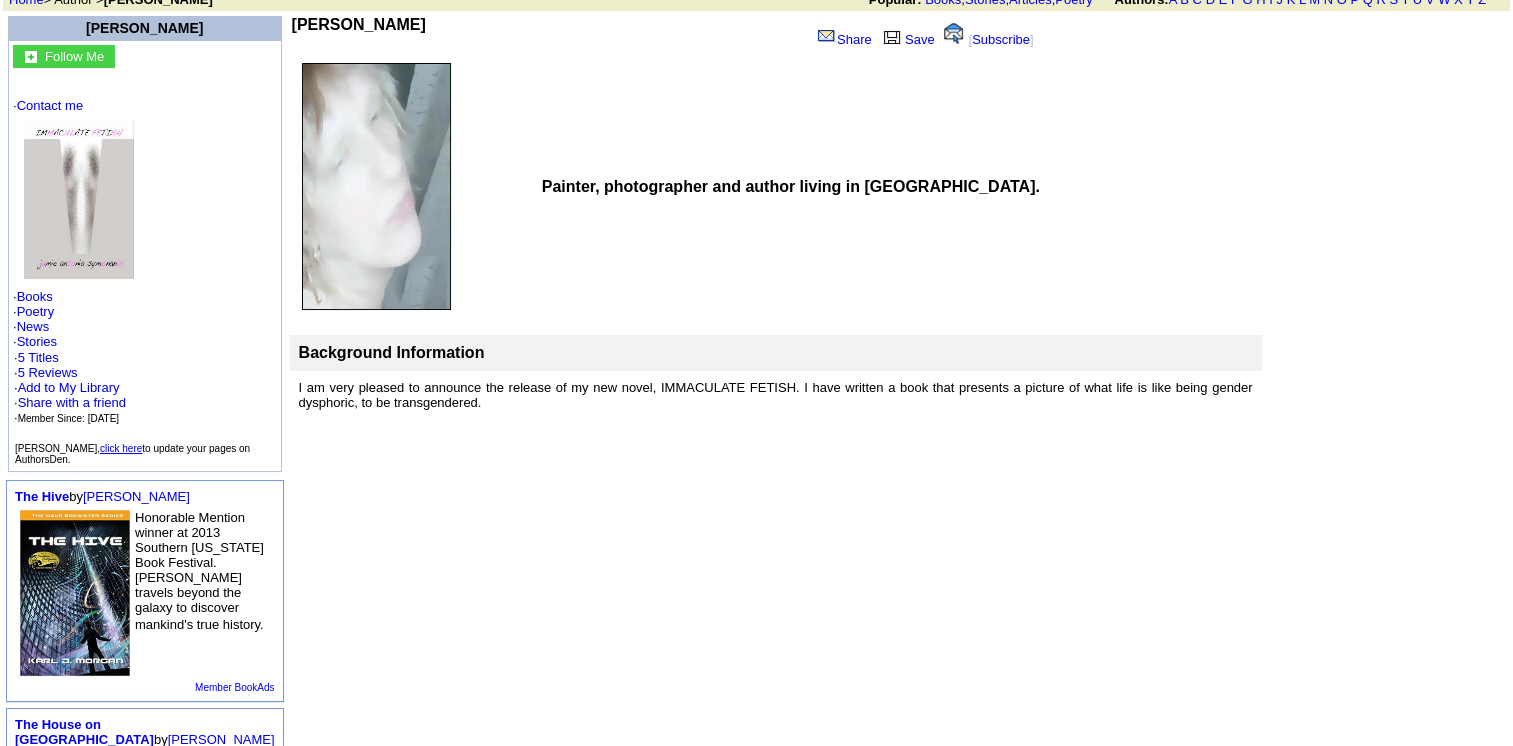 scroll, scrollTop: 200, scrollLeft: 0, axis: vertical 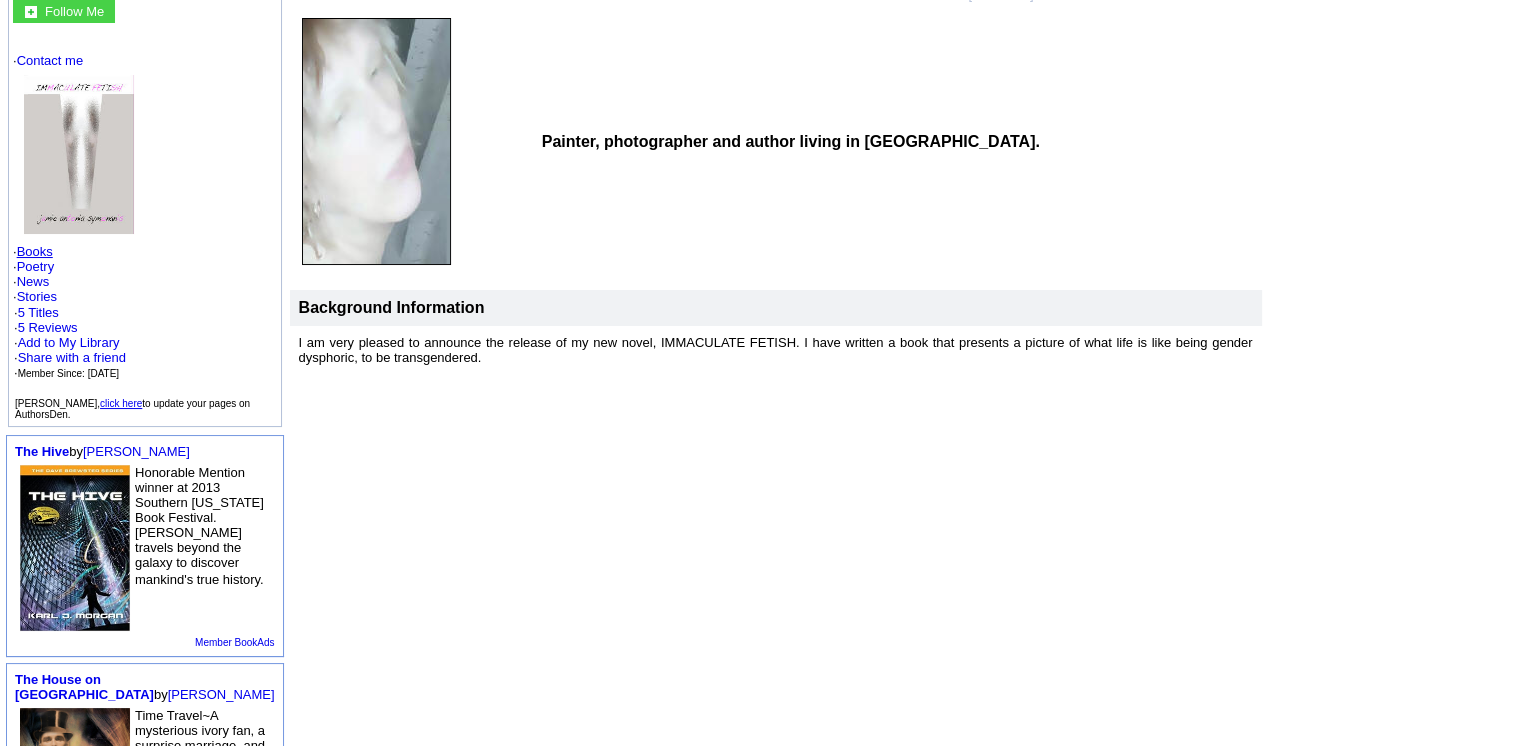 click on "Books" at bounding box center [35, 251] 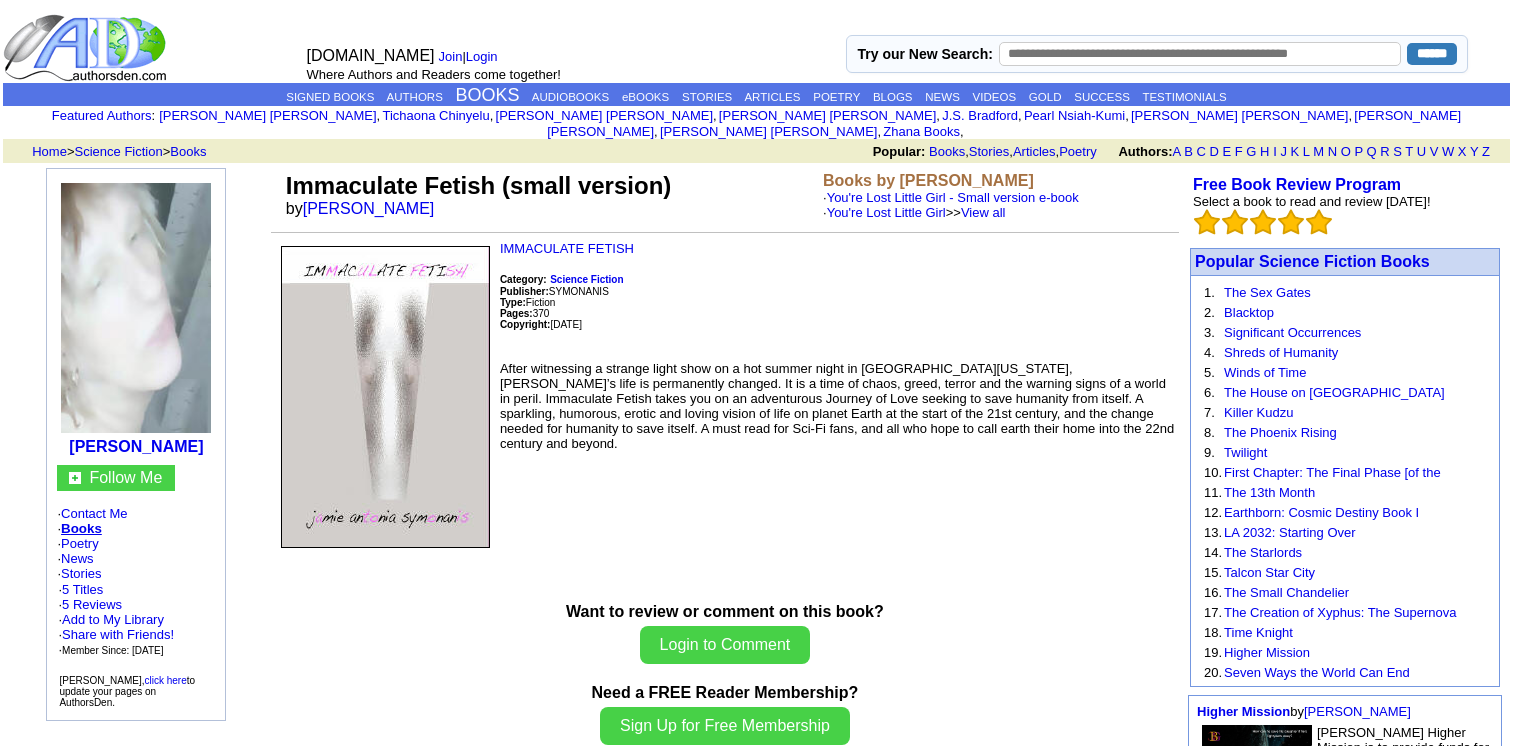 scroll, scrollTop: 0, scrollLeft: 0, axis: both 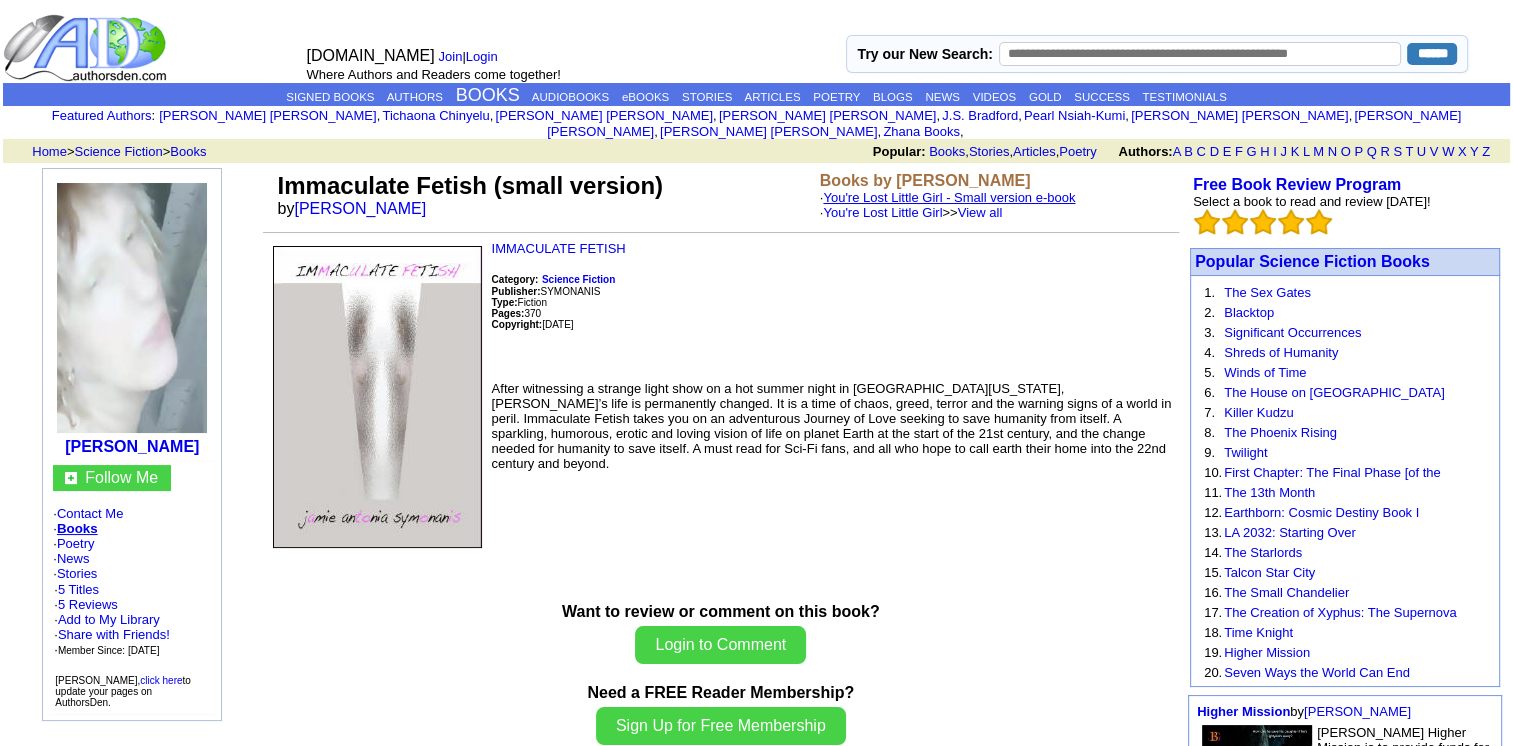 click on "You're Lost Little Girl - Small version  e-book" 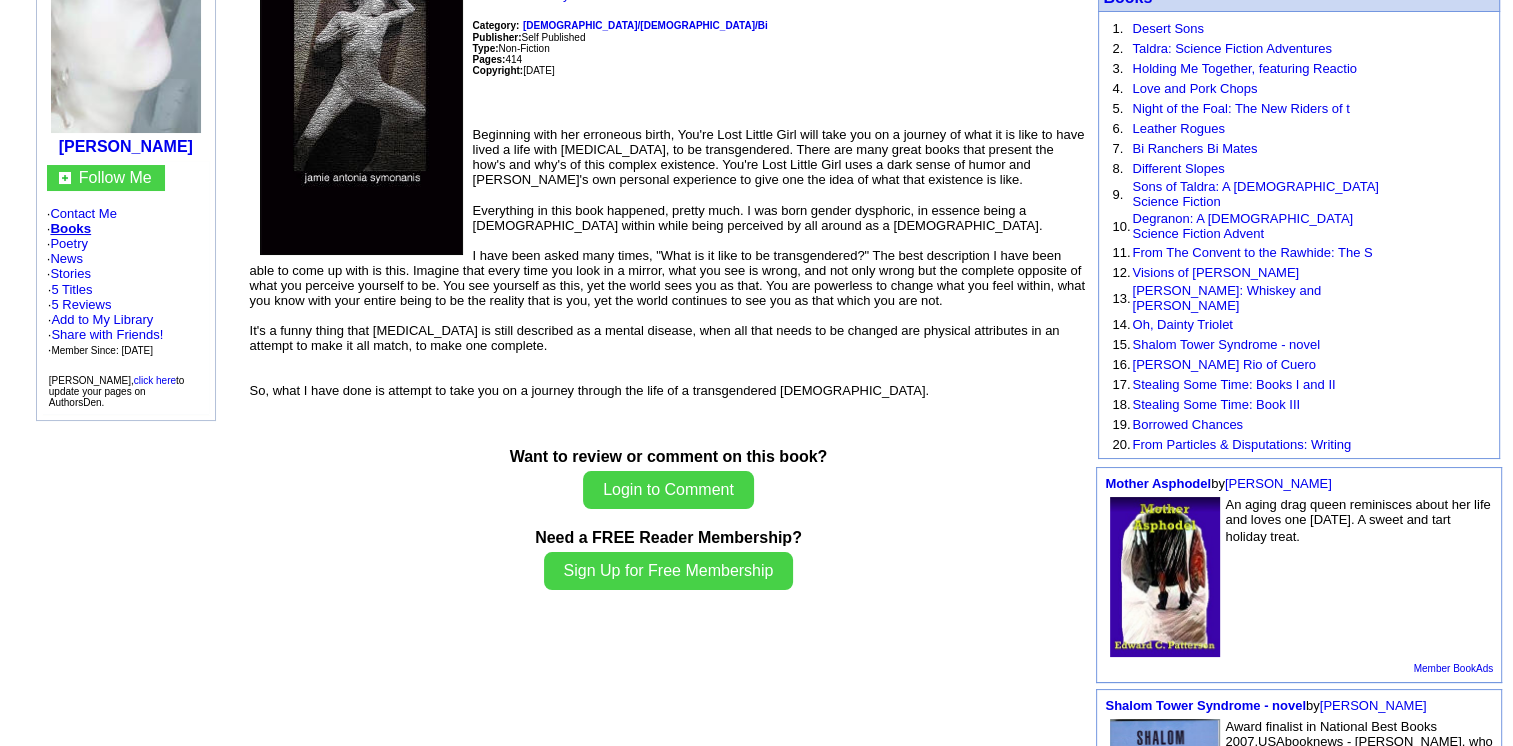 scroll, scrollTop: 0, scrollLeft: 0, axis: both 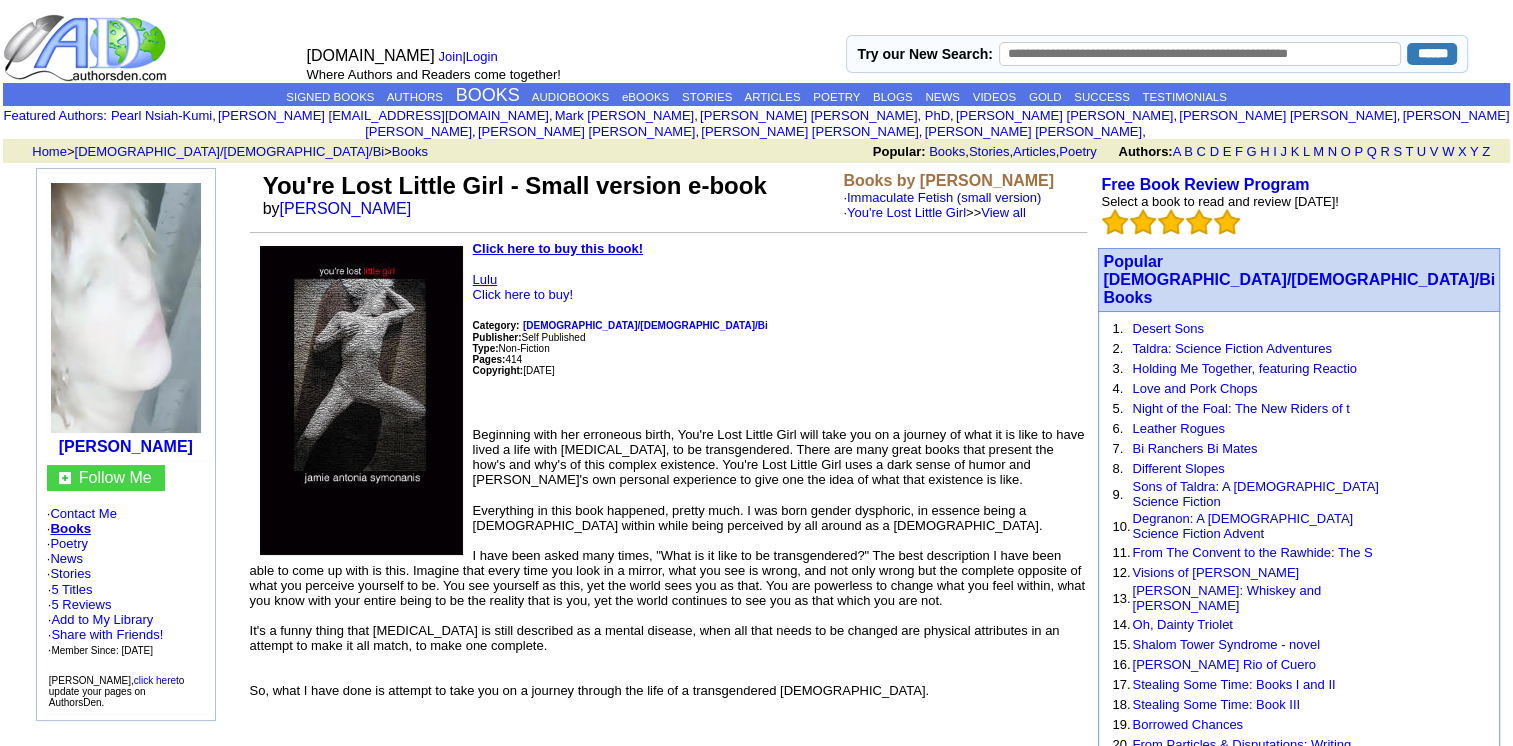 click on "Lulu" at bounding box center [485, 279] 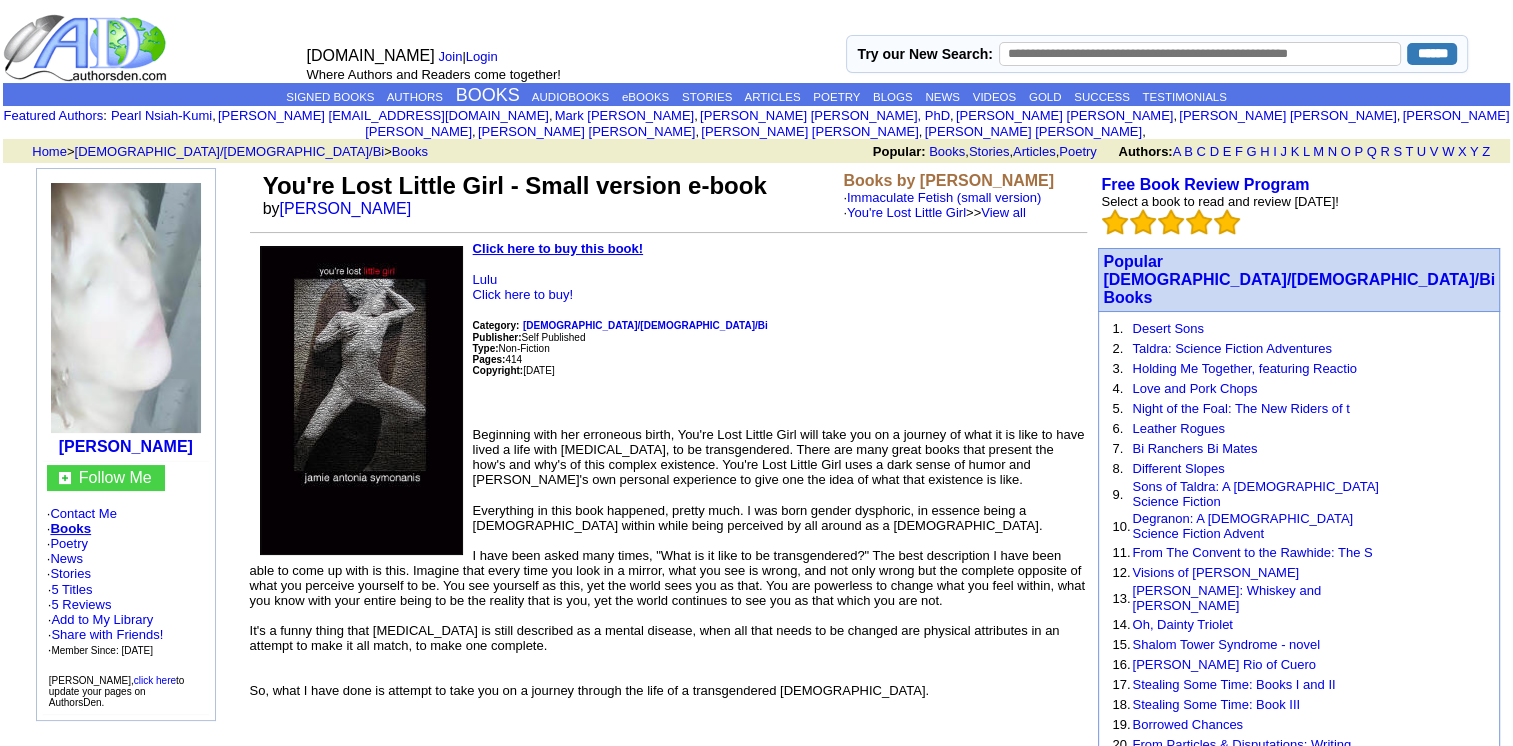 click on "·  5 Titles
·  5 Reviews
·  Add to My Library
·  Share with Friends!
·  Member Since: Aug, 2007" 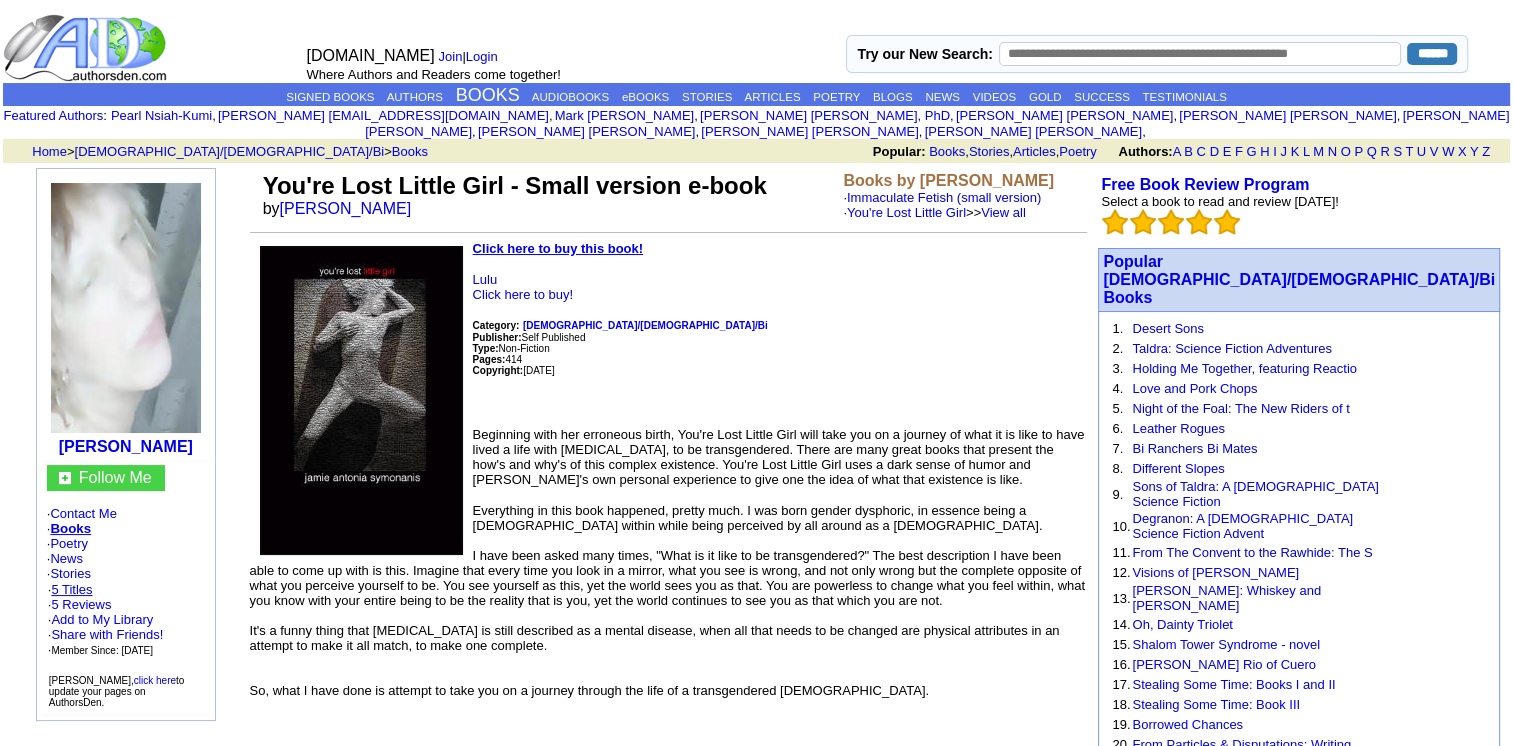 click on "5 Titles" 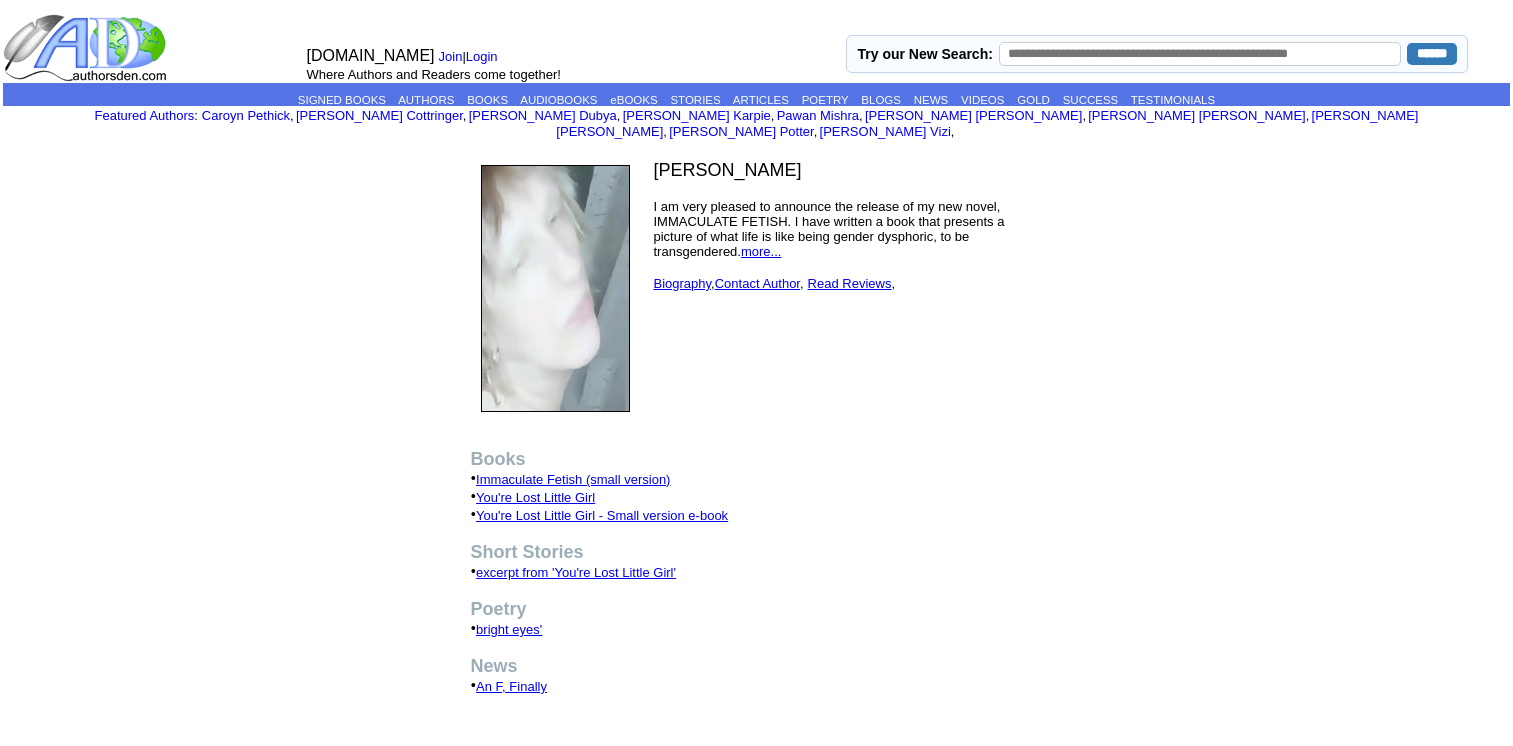 scroll, scrollTop: 0, scrollLeft: 0, axis: both 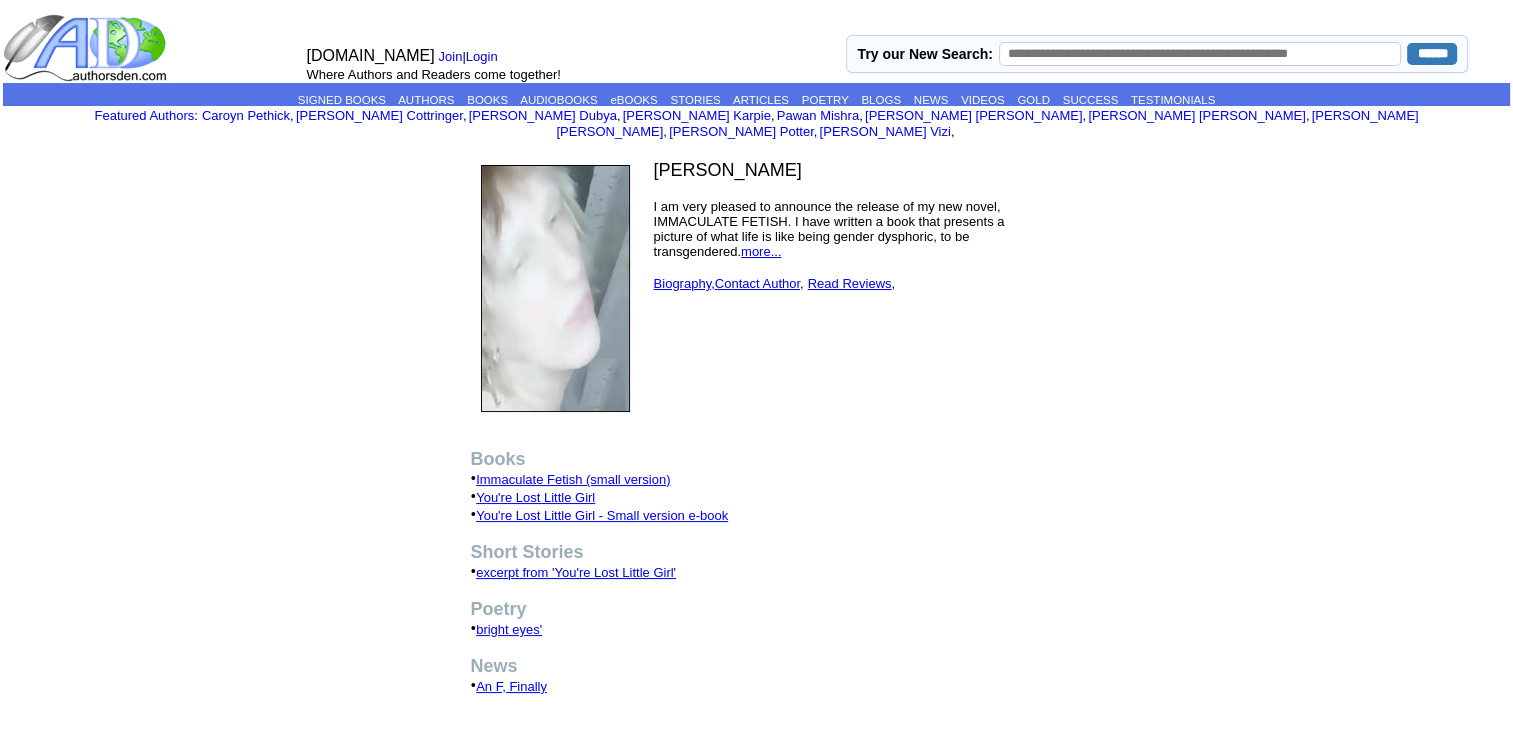 click on "excerpt from 'You're Lost Little Girl'" 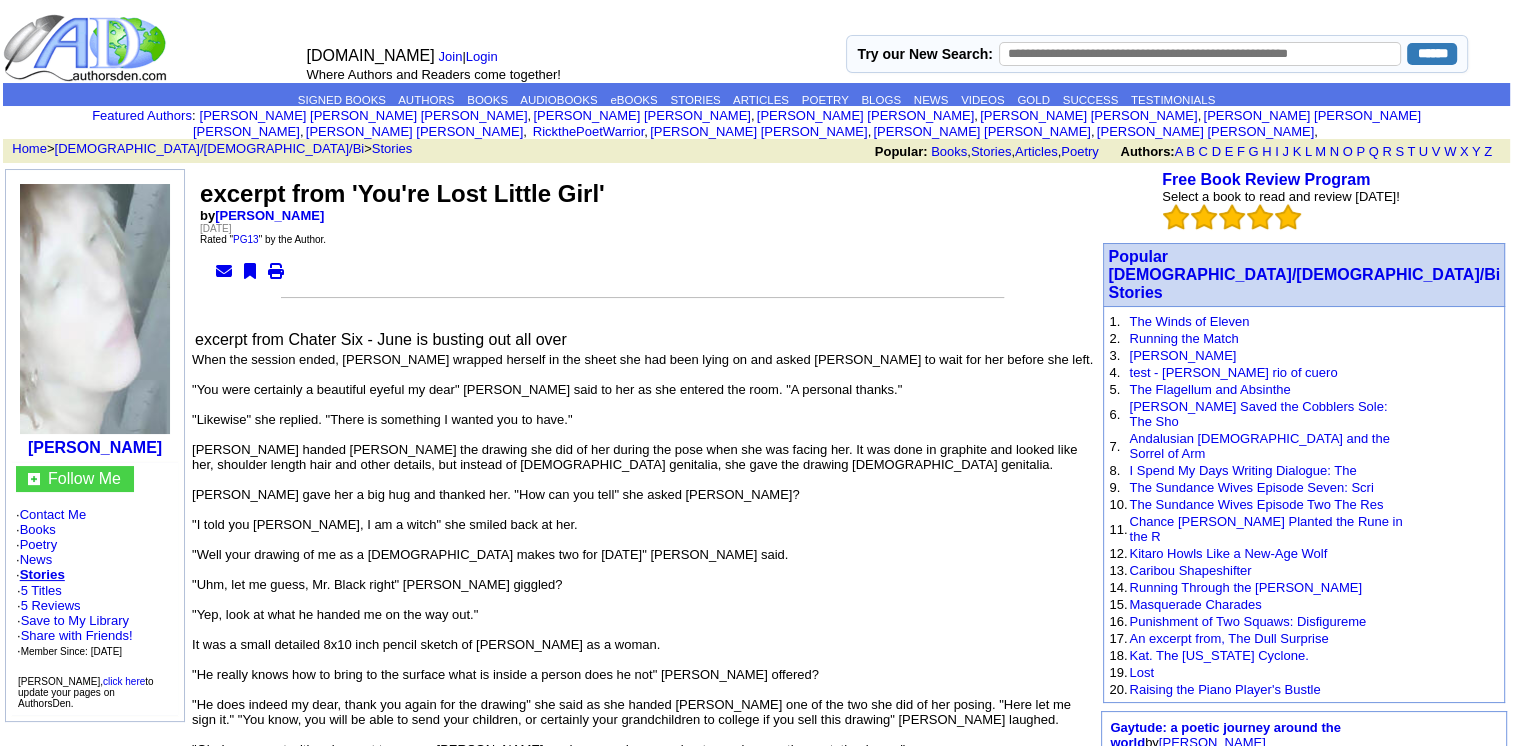 scroll, scrollTop: 100, scrollLeft: 0, axis: vertical 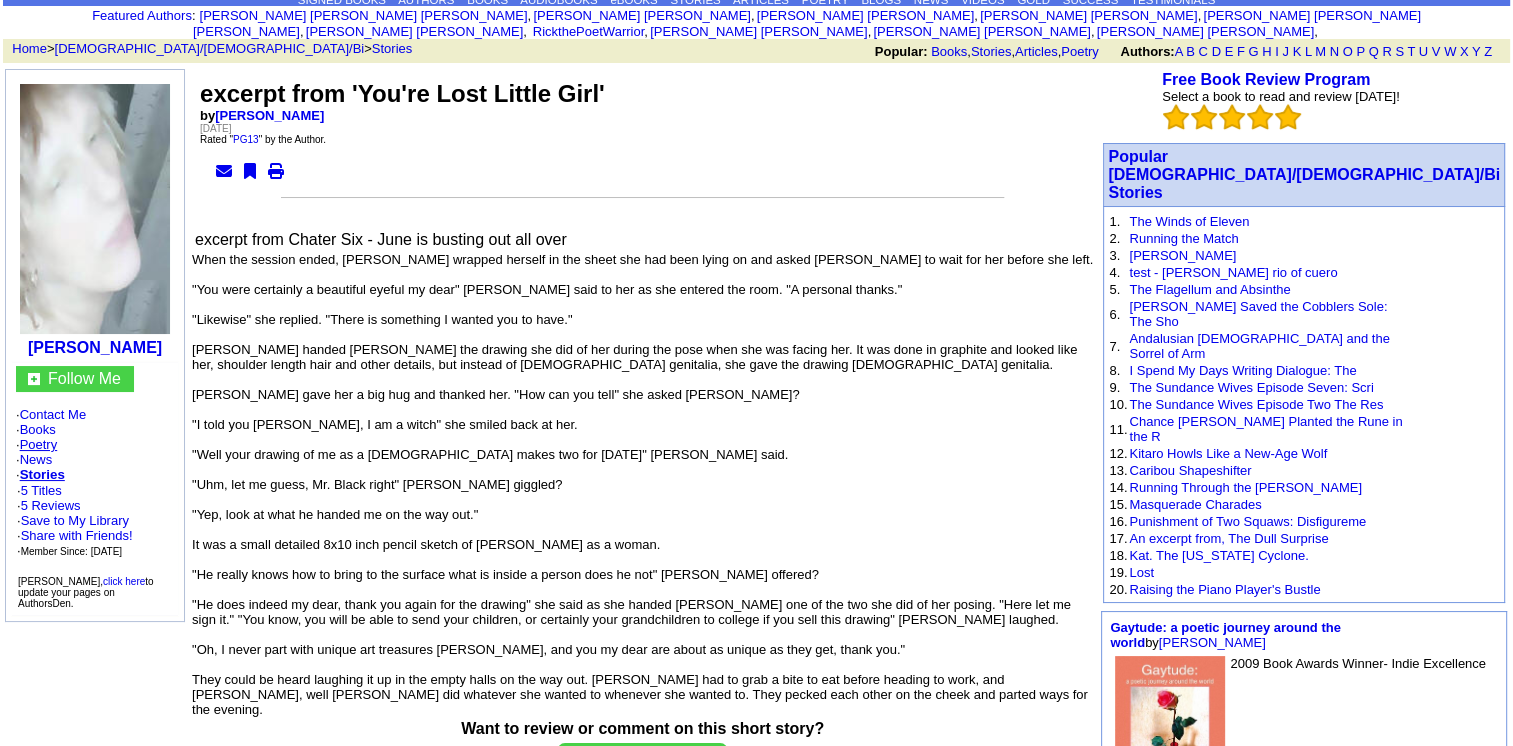 click on "Poetry" 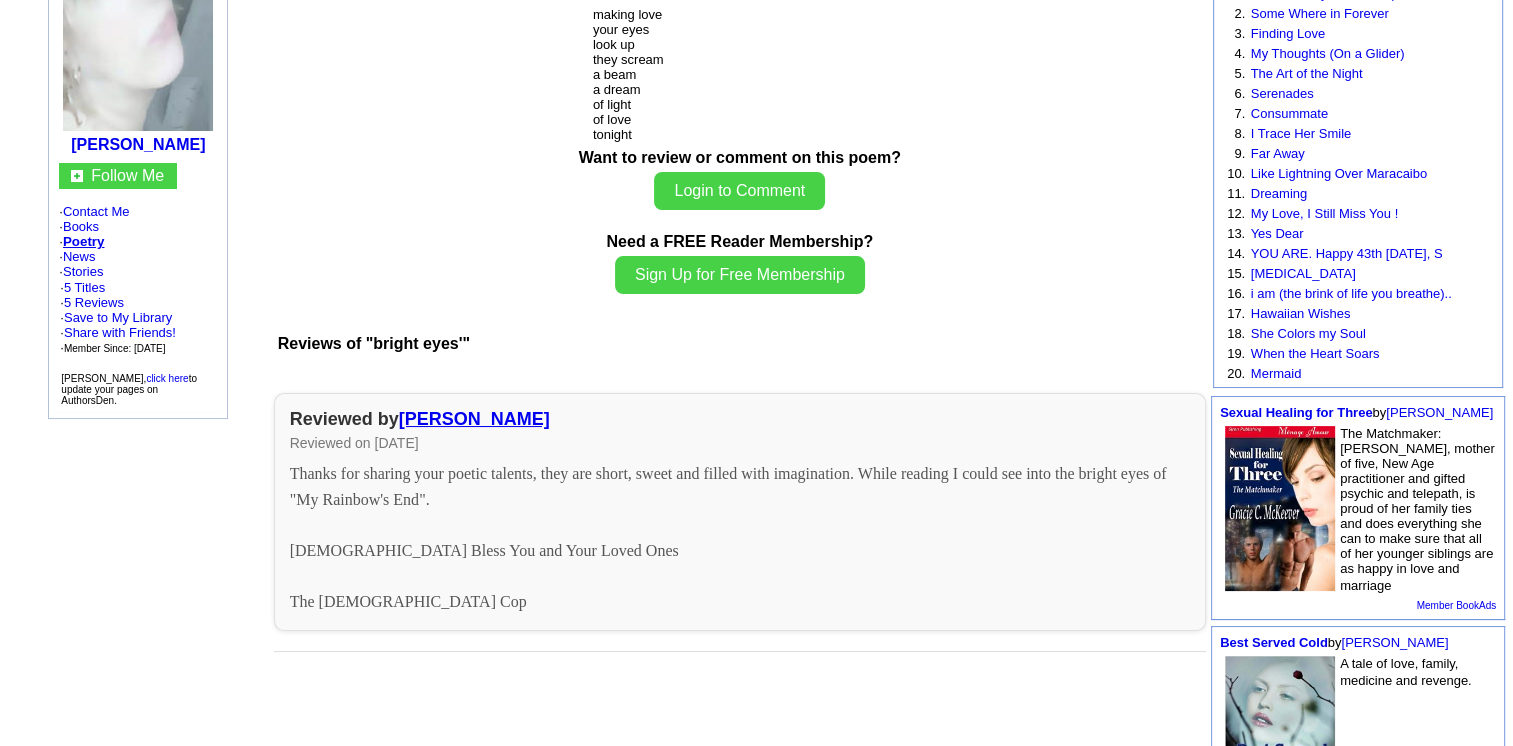 scroll, scrollTop: 300, scrollLeft: 0, axis: vertical 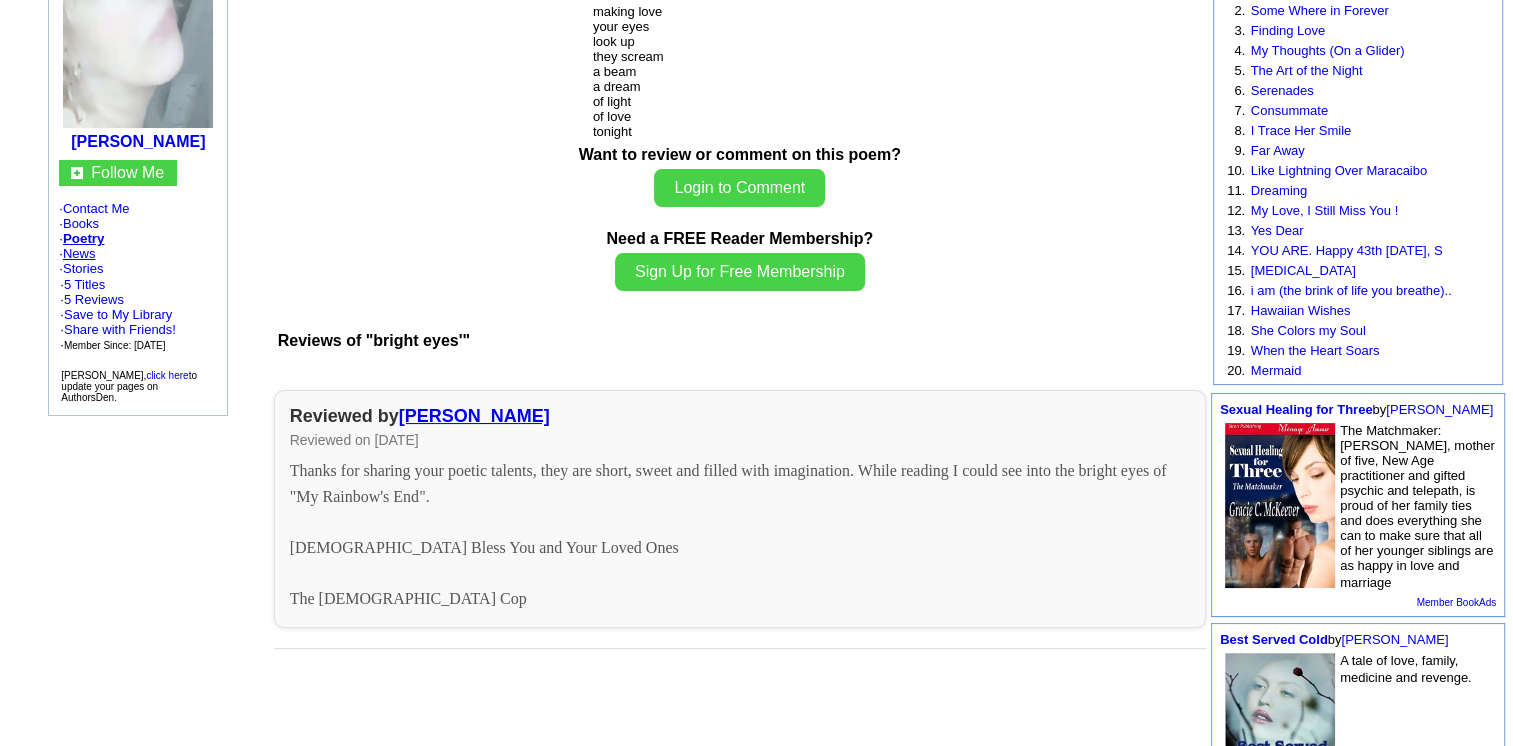 click on "News" 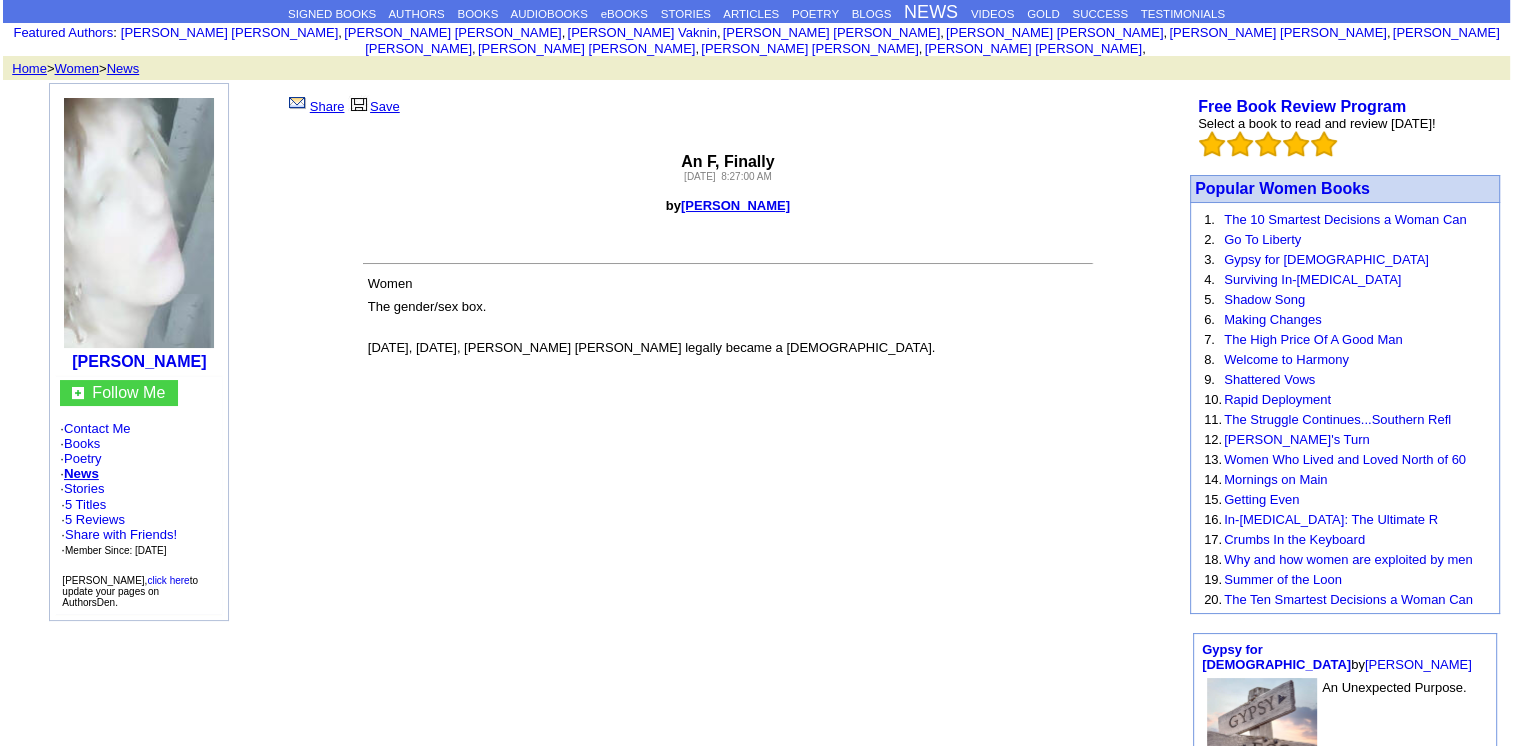 scroll, scrollTop: 100, scrollLeft: 0, axis: vertical 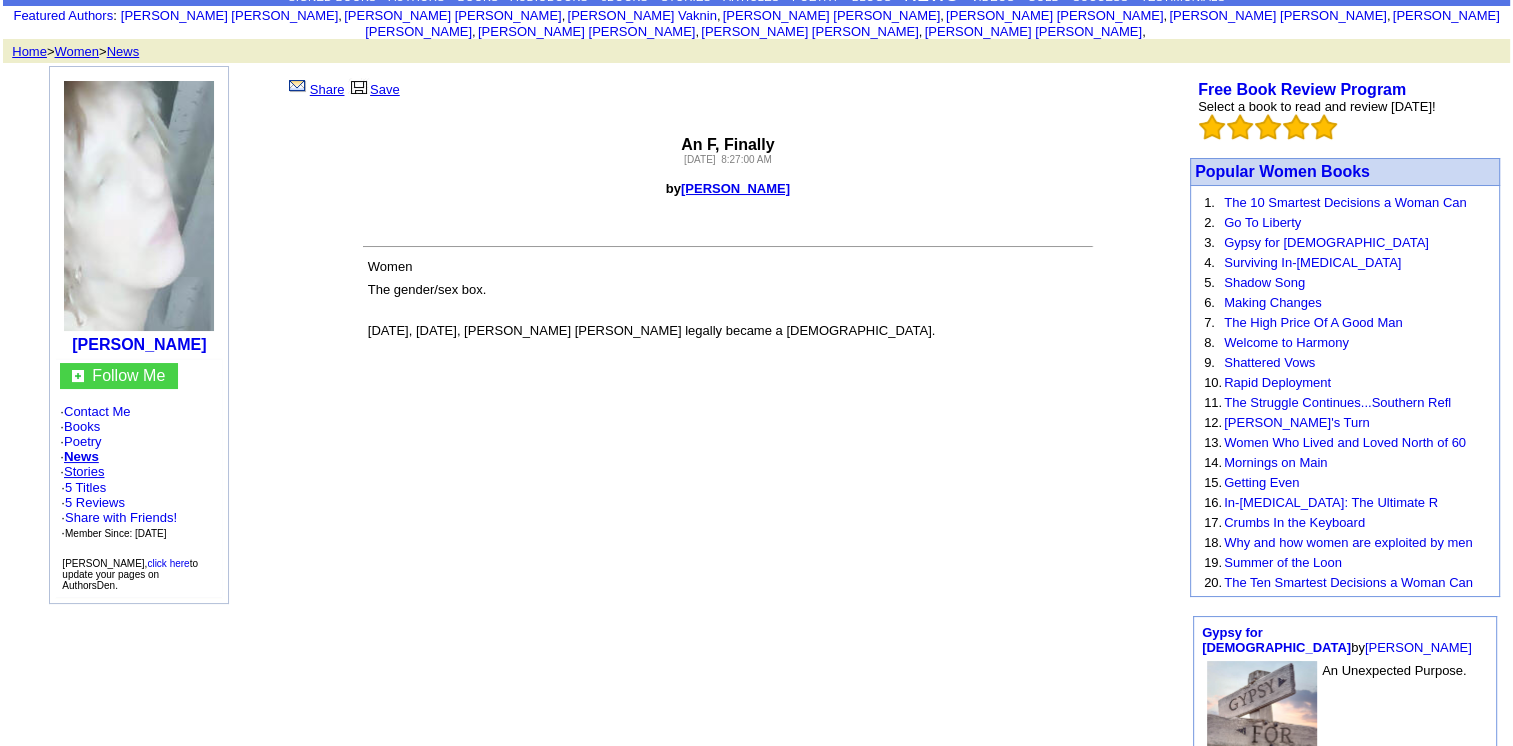 click on "Stories" 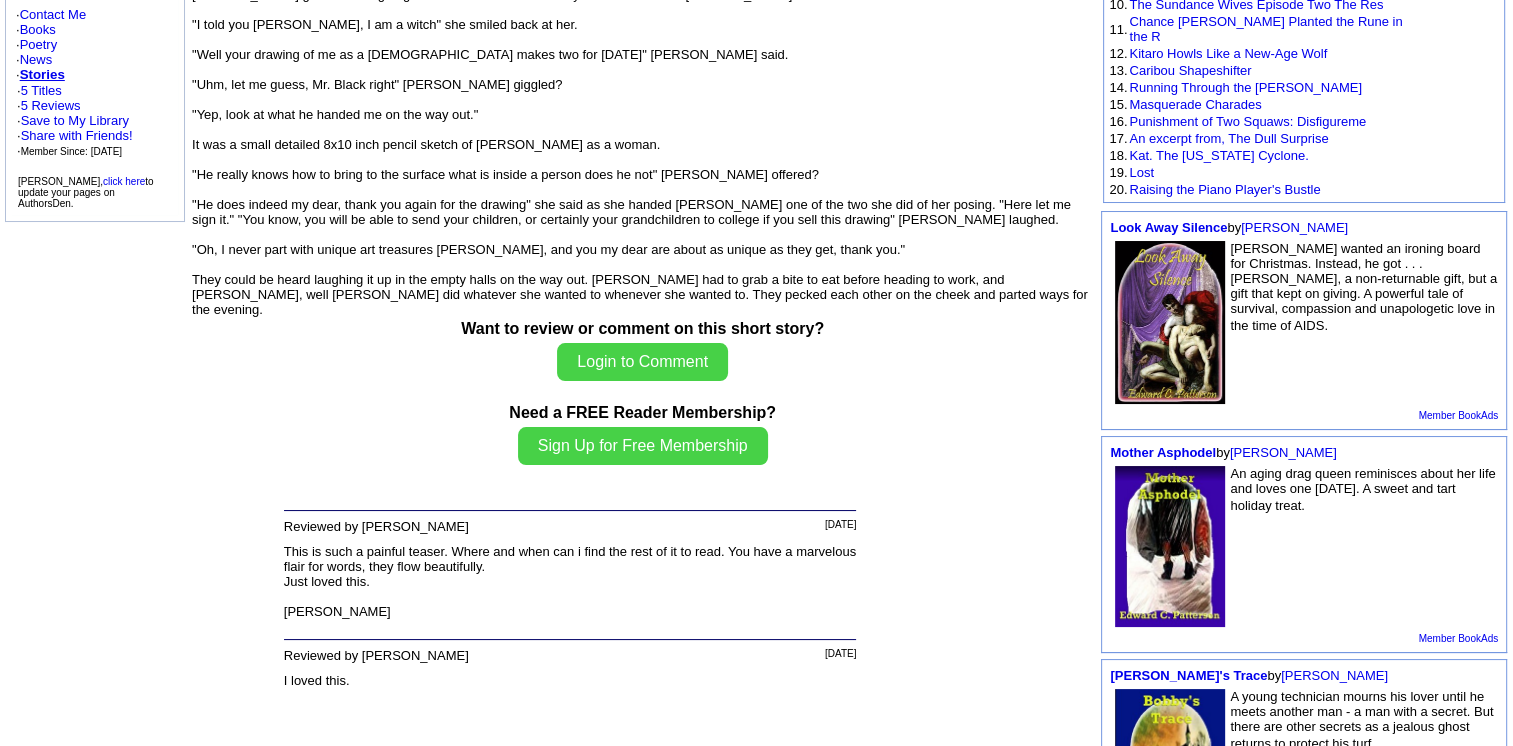 scroll, scrollTop: 300, scrollLeft: 0, axis: vertical 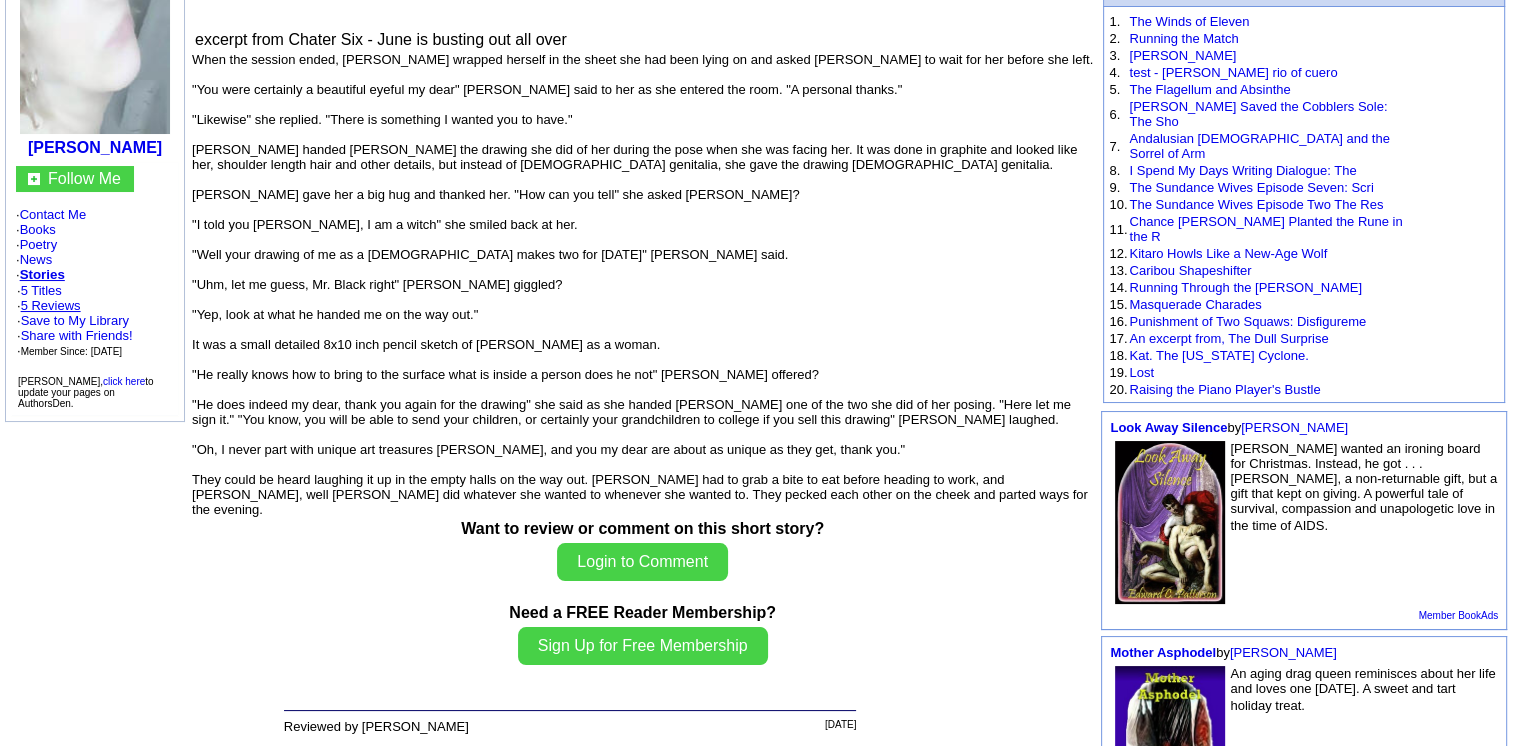 click on "5 Reviews" 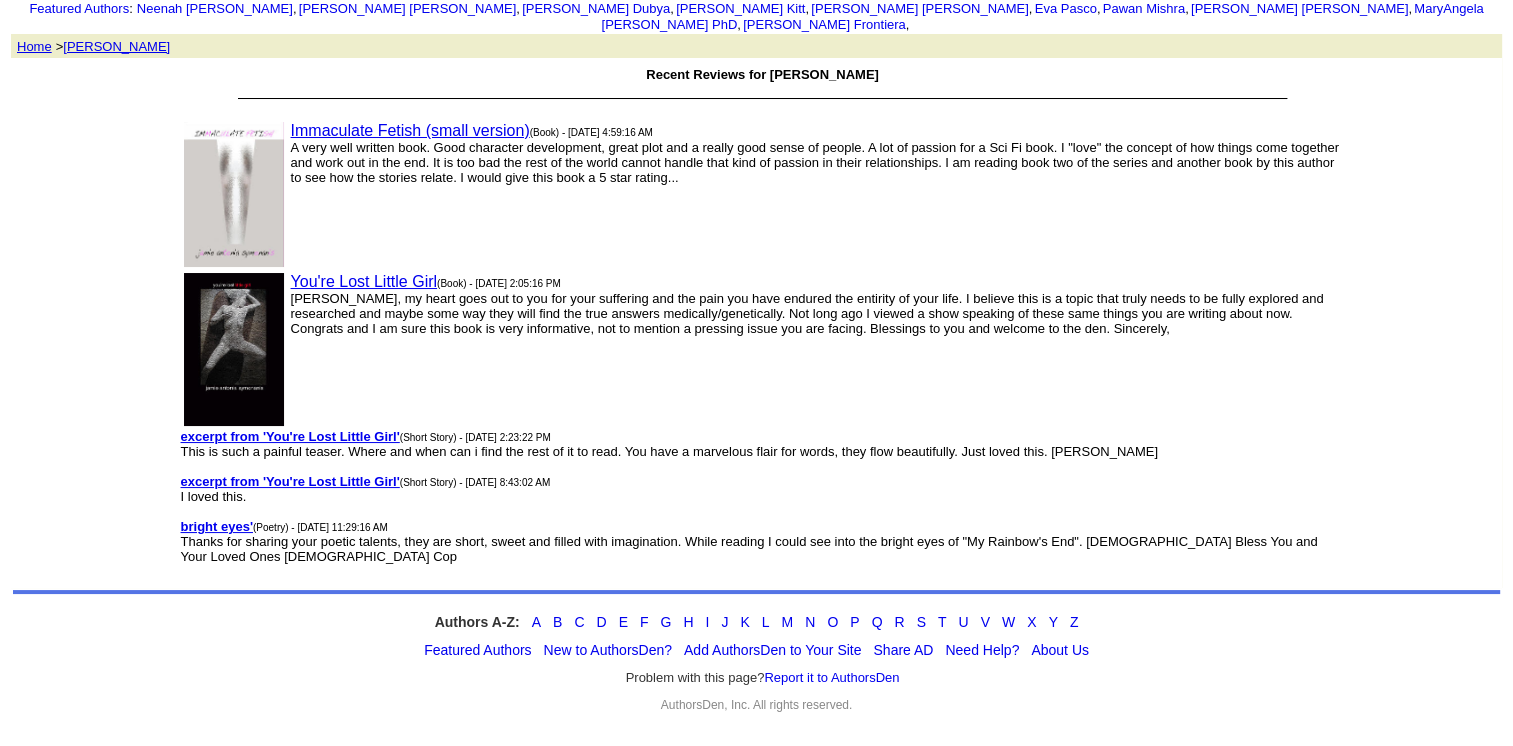 scroll, scrollTop: 0, scrollLeft: 0, axis: both 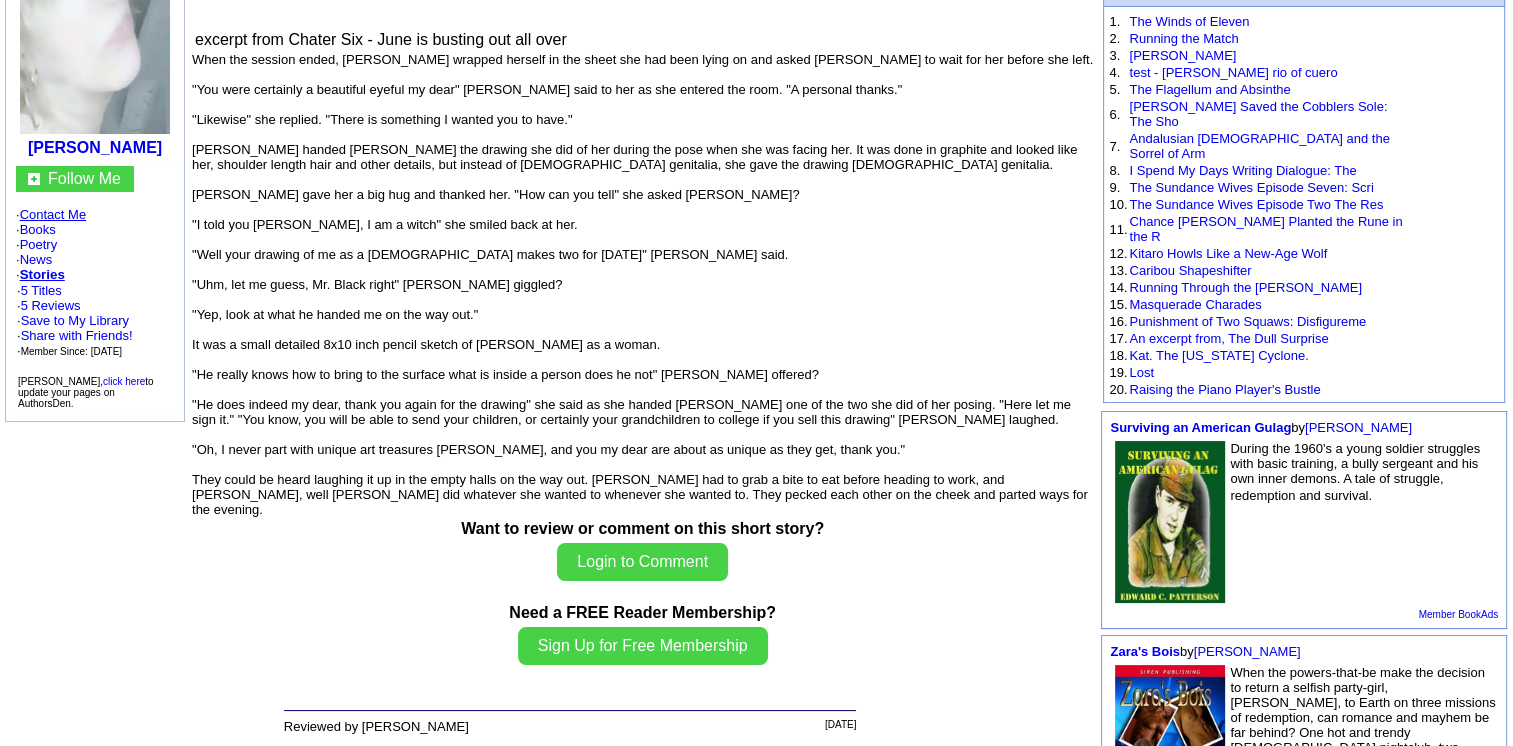 click on "Contact Me" 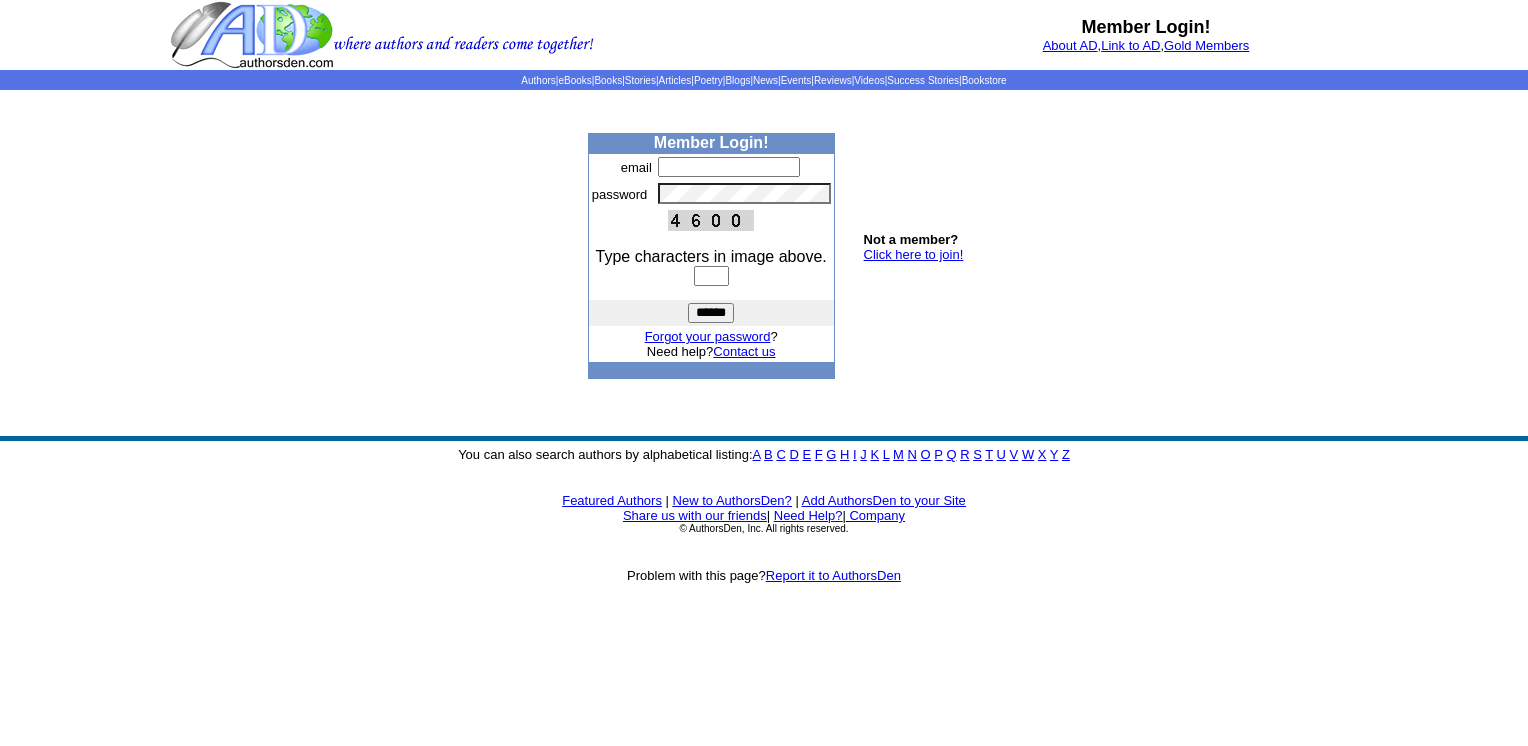 scroll, scrollTop: 0, scrollLeft: 0, axis: both 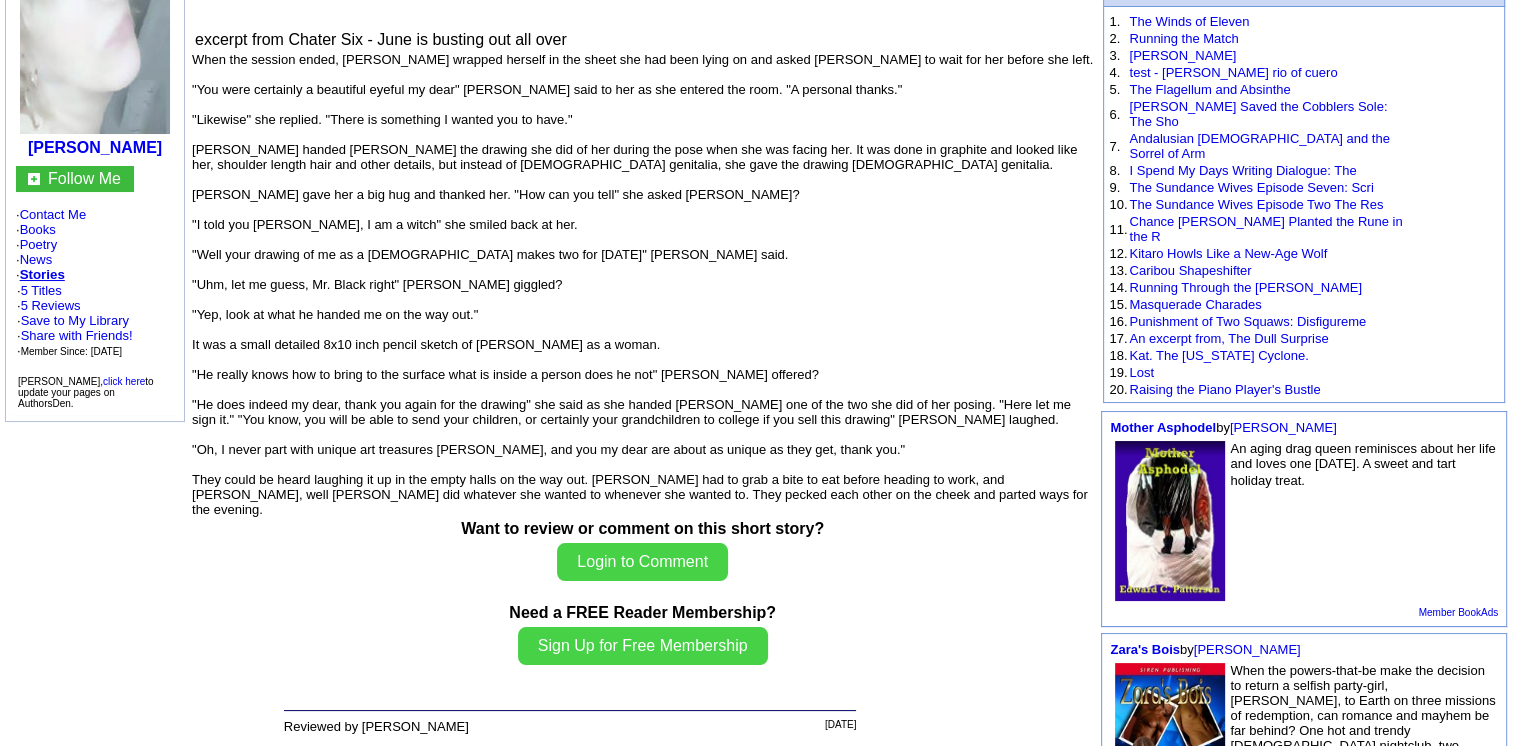 click 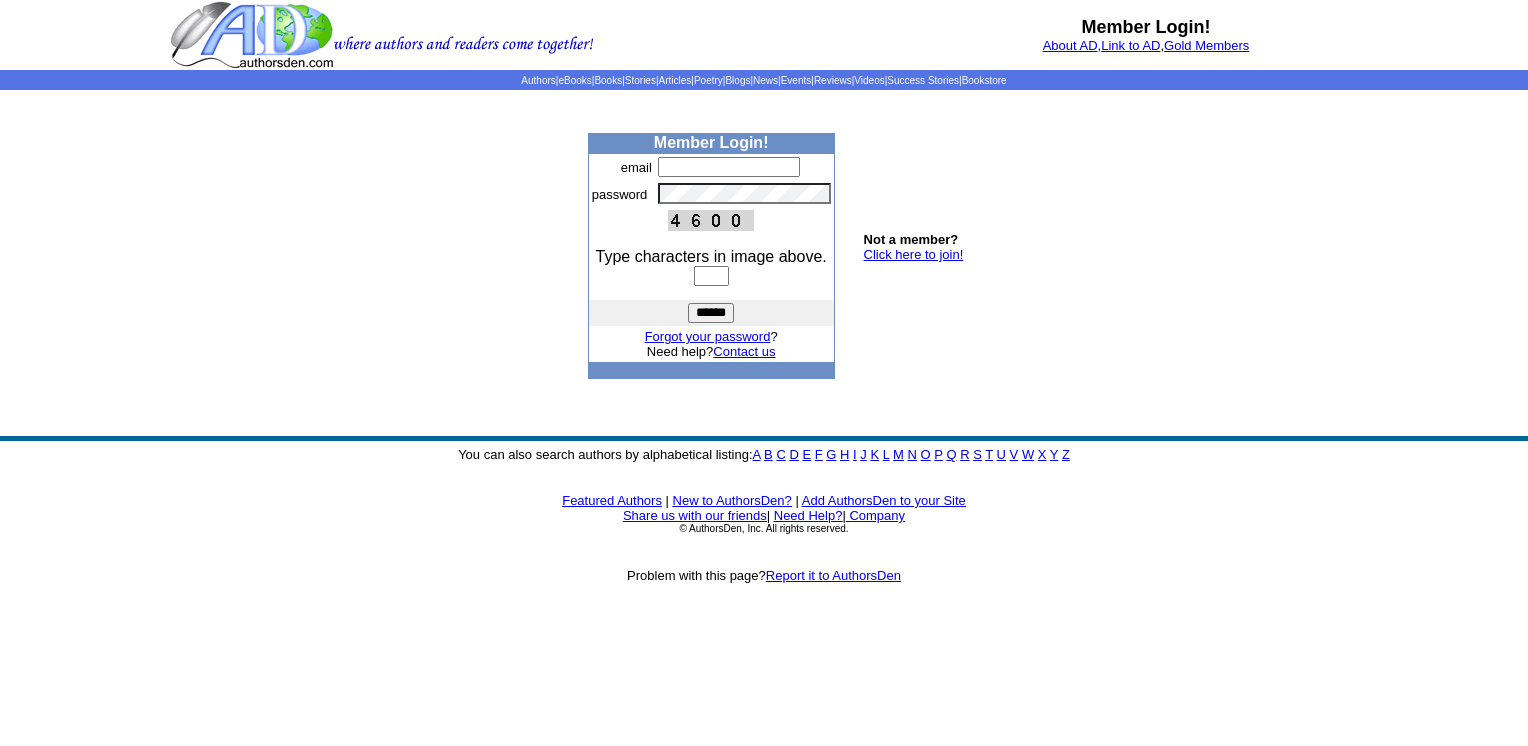 scroll, scrollTop: 0, scrollLeft: 0, axis: both 